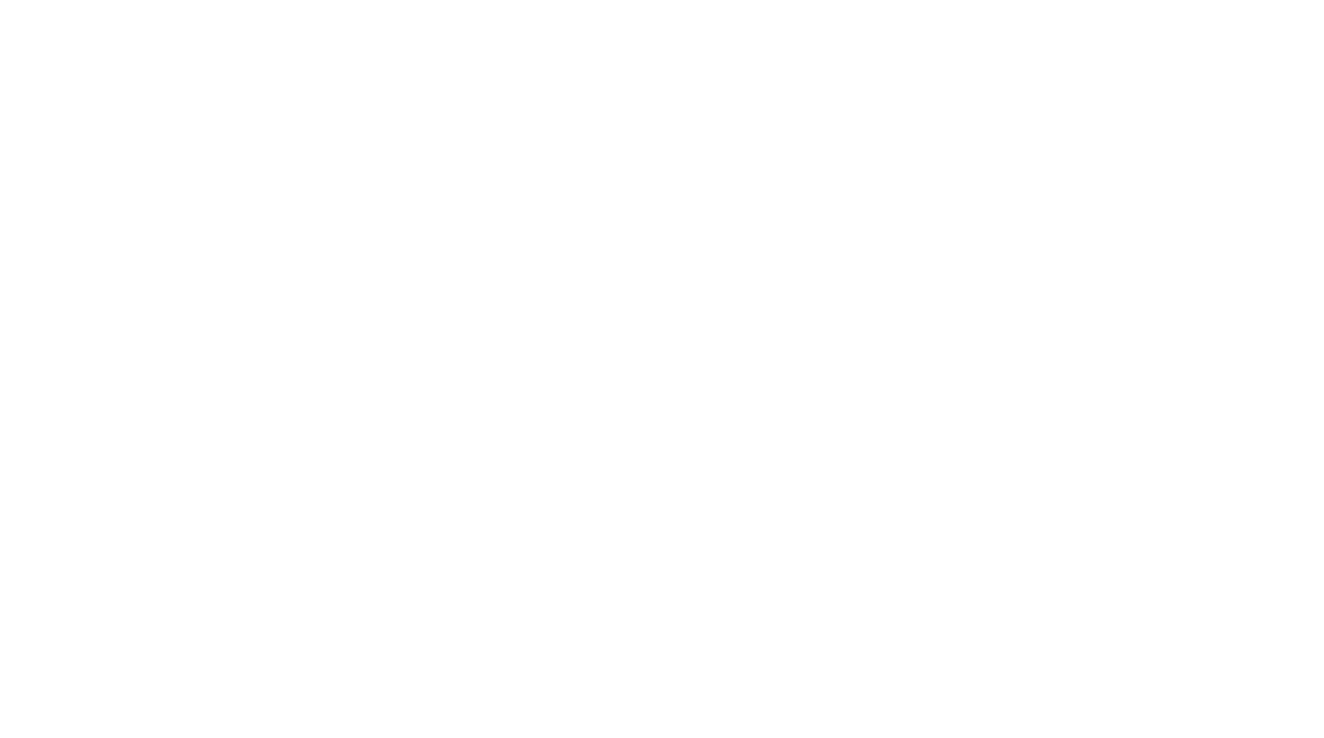 scroll, scrollTop: 0, scrollLeft: 0, axis: both 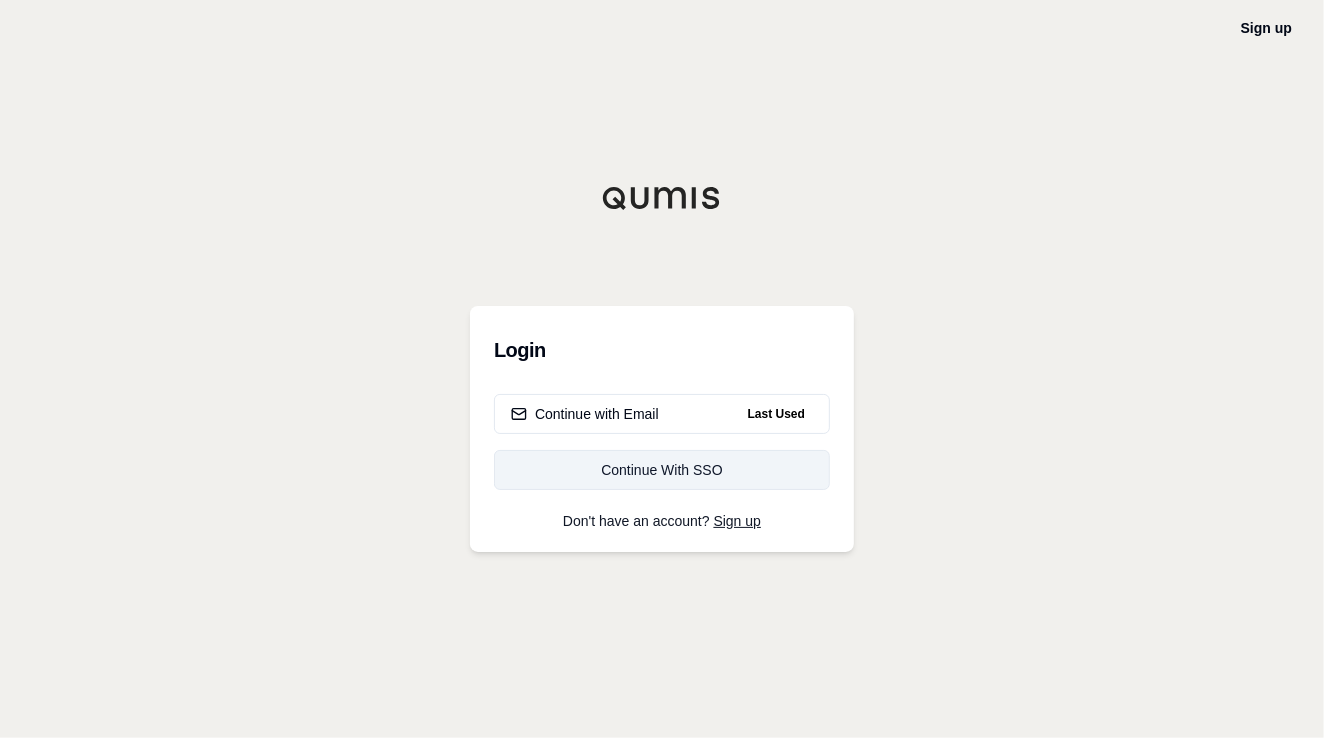 click on "Continue With SSO" at bounding box center [662, 470] 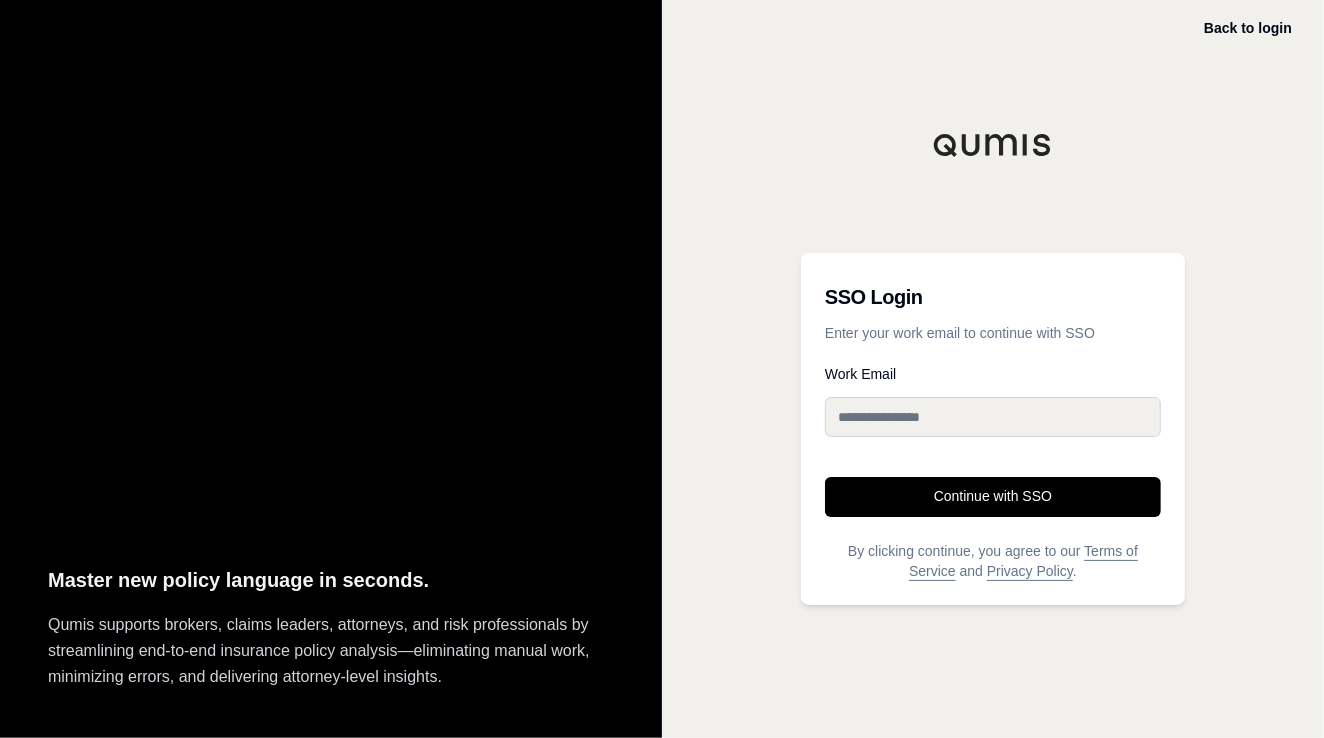 click on "Work Email" at bounding box center (993, 417) 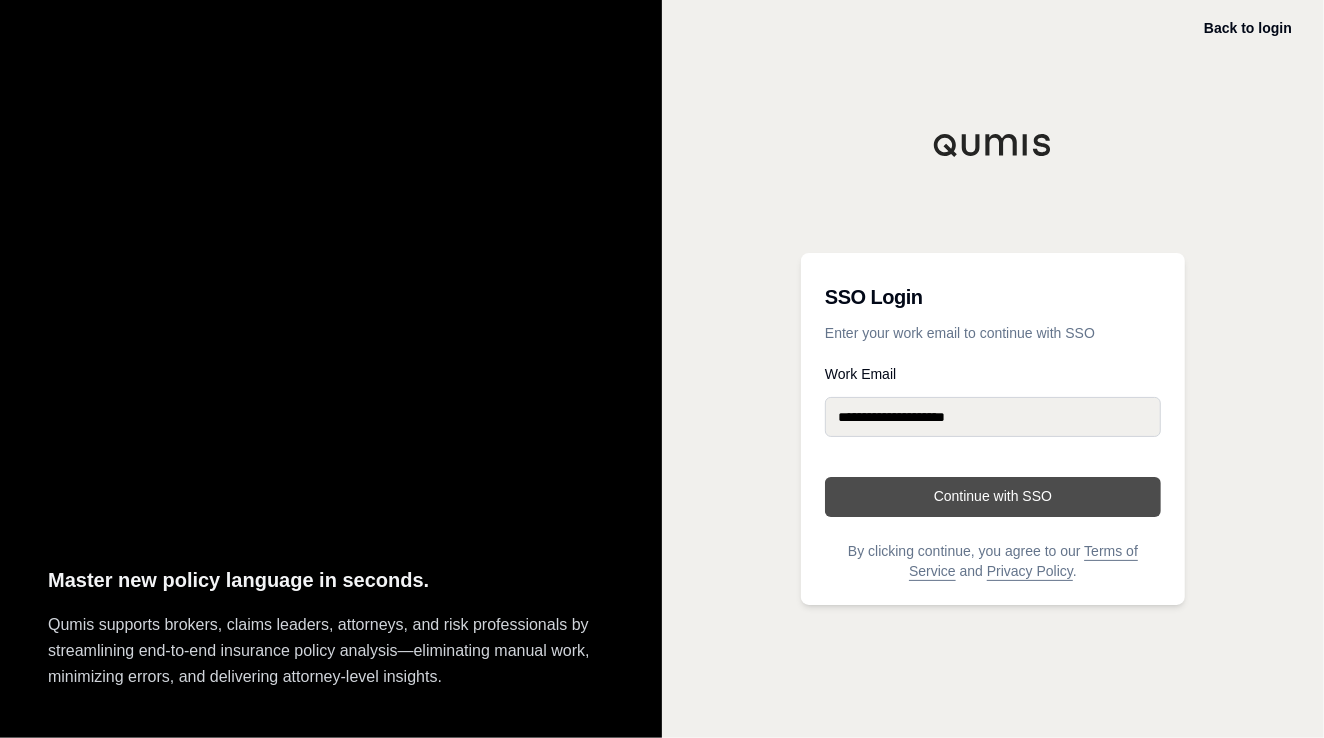 click on "Continue with SSO" at bounding box center (993, 497) 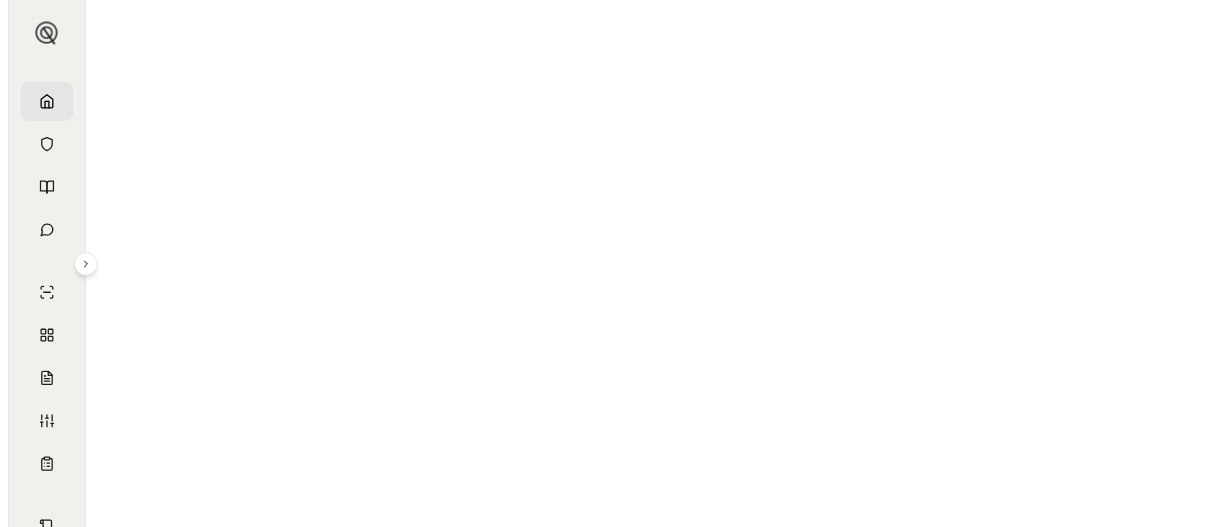 scroll, scrollTop: 0, scrollLeft: 0, axis: both 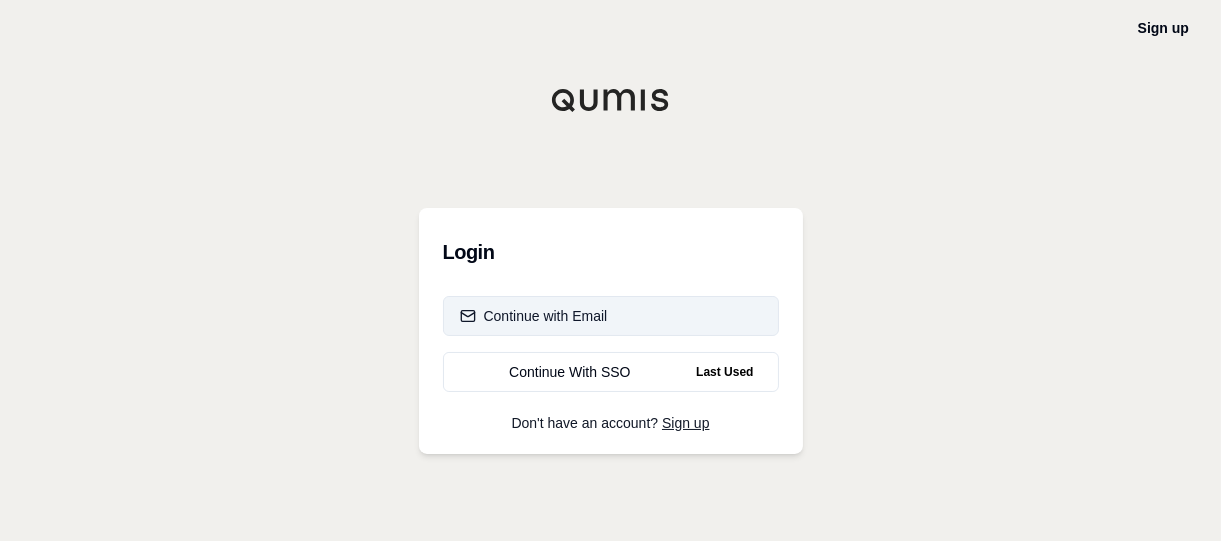 click on "Continue with Email" at bounding box center [534, 316] 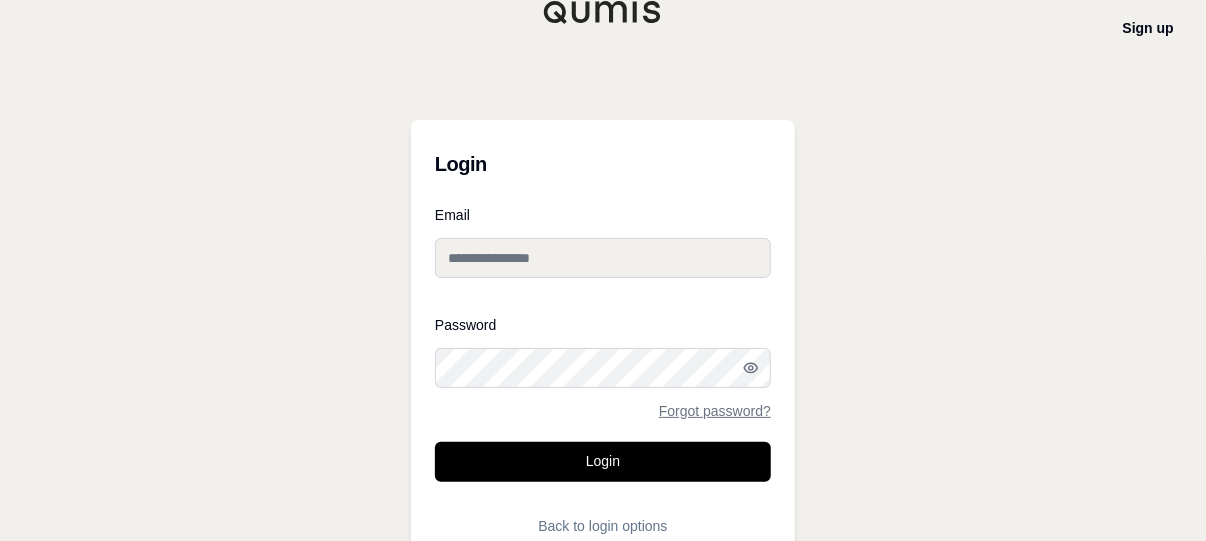 click on "Email" at bounding box center (603, 251) 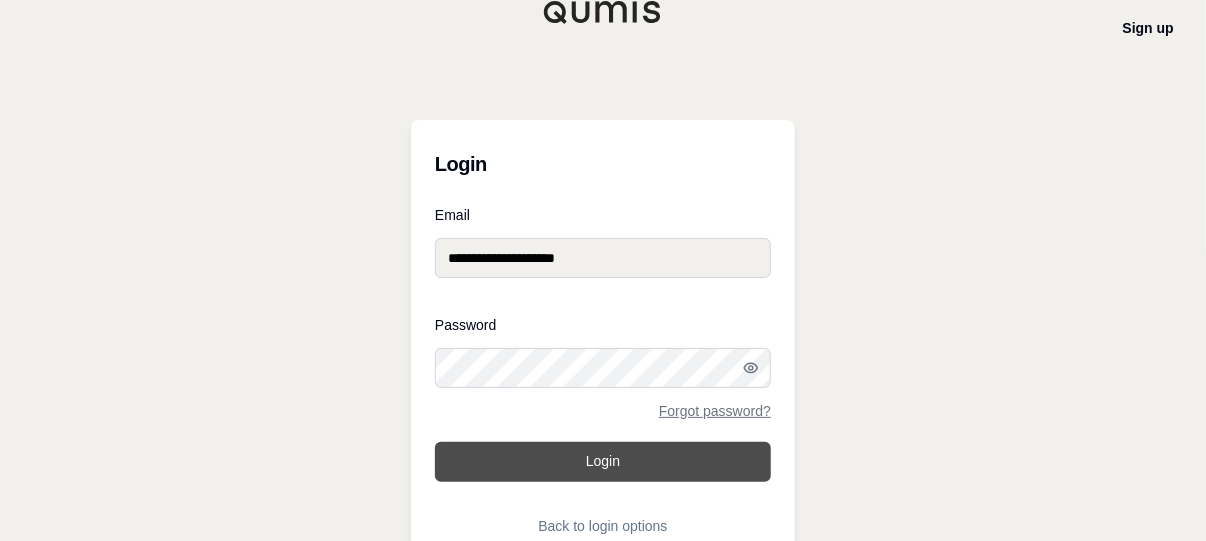 click on "Login" at bounding box center [603, 462] 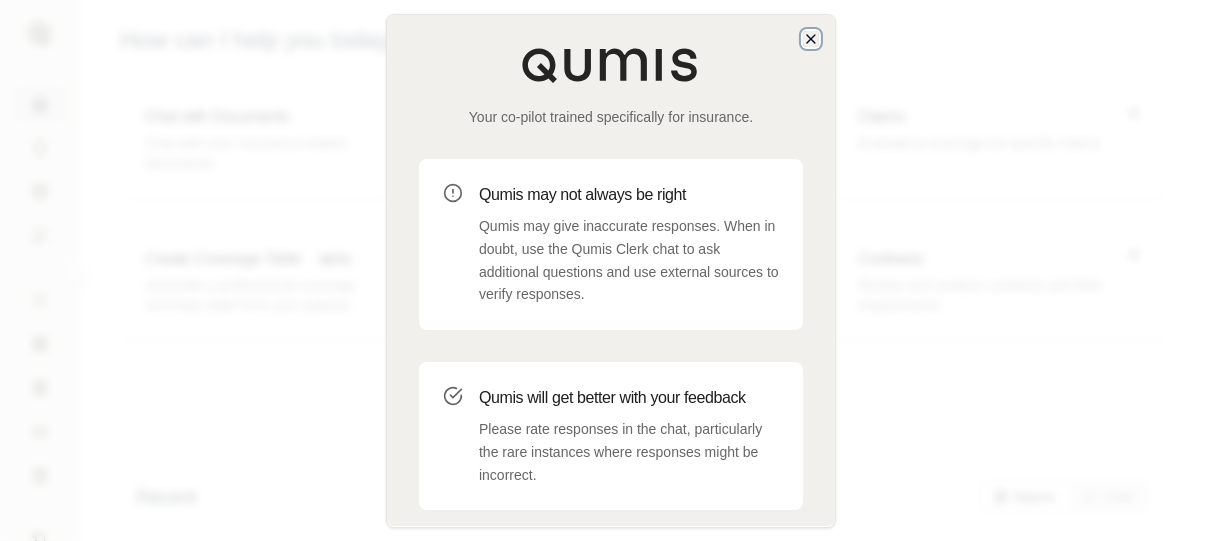 click 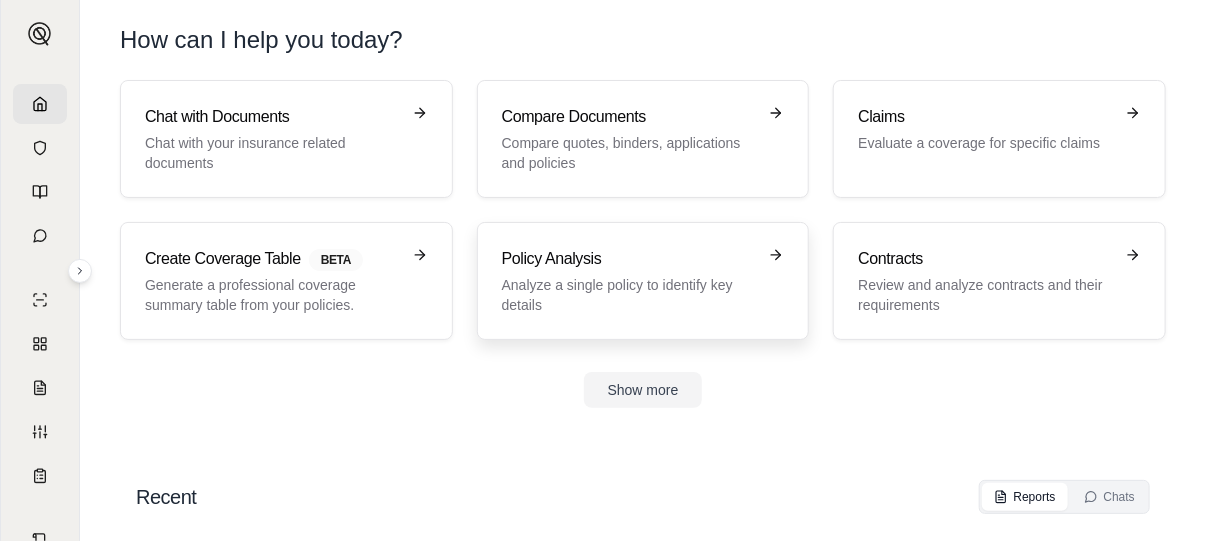 click on "Policy Analysis" at bounding box center [629, 259] 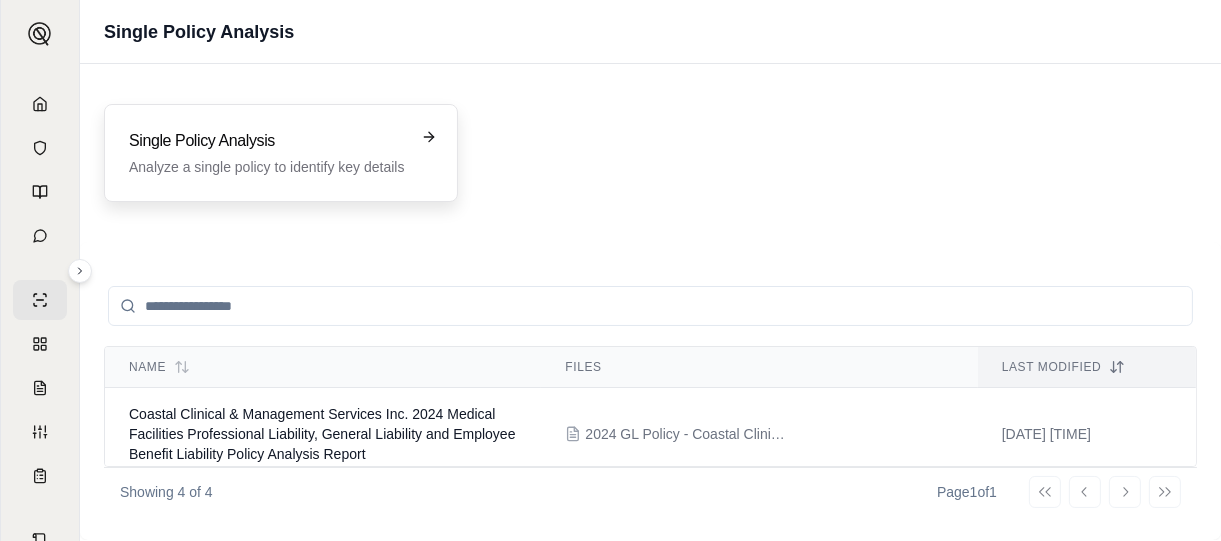 click on "Single Policy Analysis Analyze a single policy to identify key details" at bounding box center (281, 153) 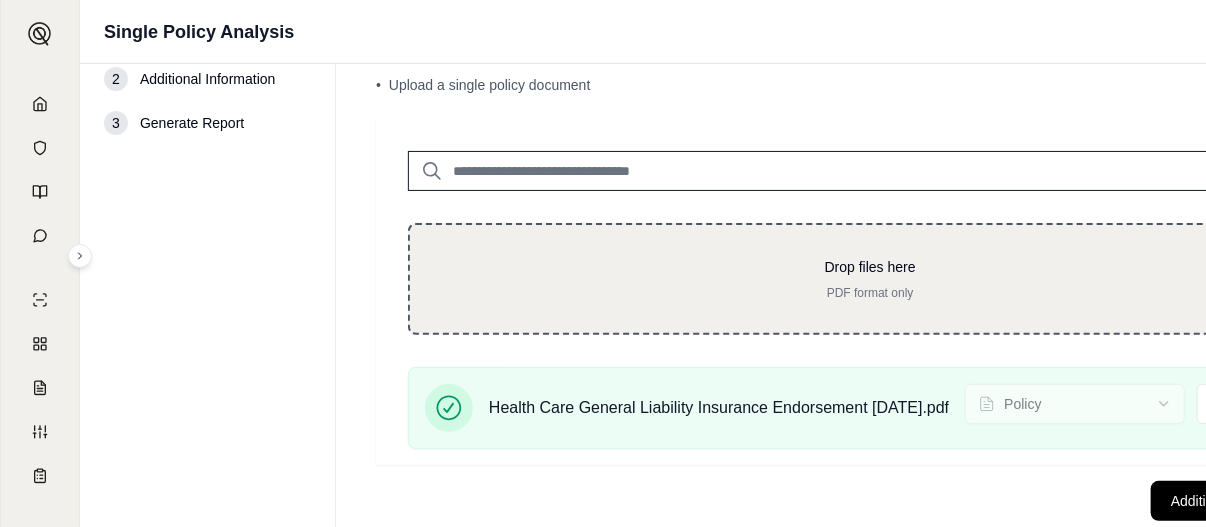 scroll, scrollTop: 114, scrollLeft: 0, axis: vertical 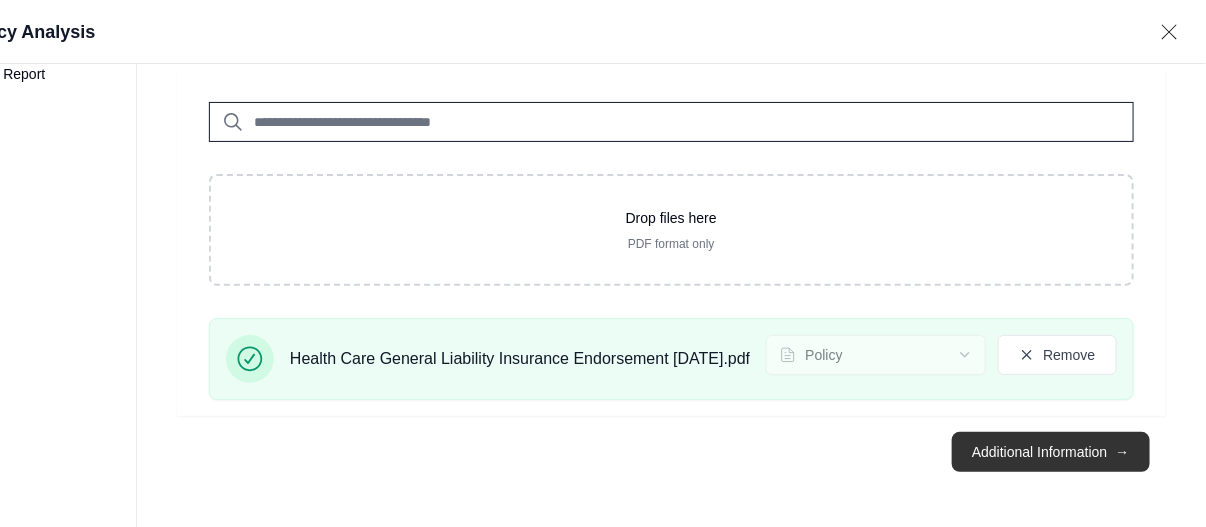 click on "Additional Information →" at bounding box center [1050, 452] 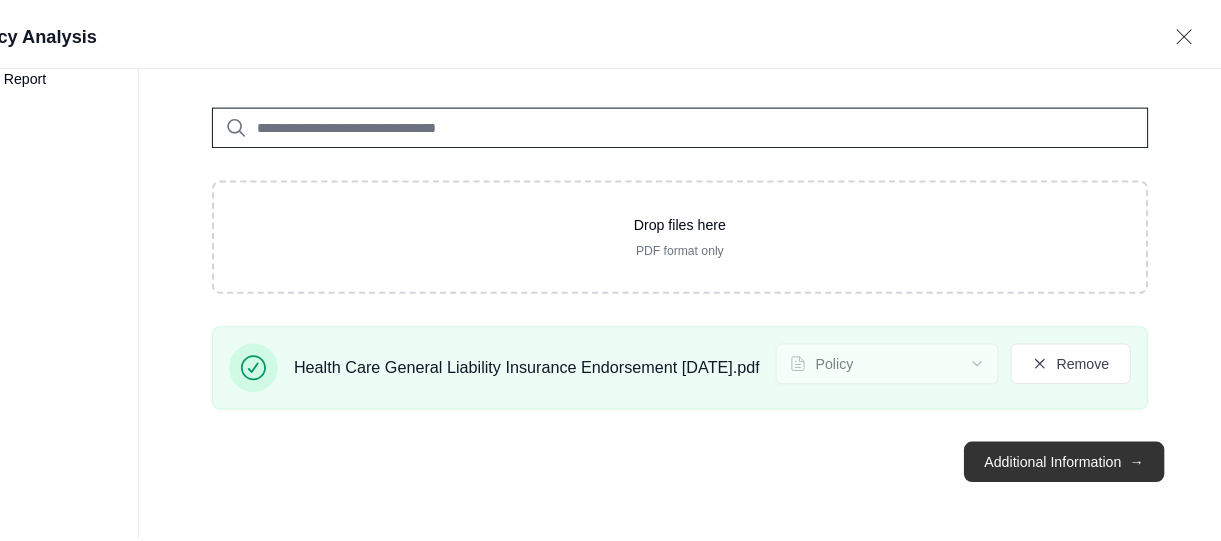scroll, scrollTop: 0, scrollLeft: 0, axis: both 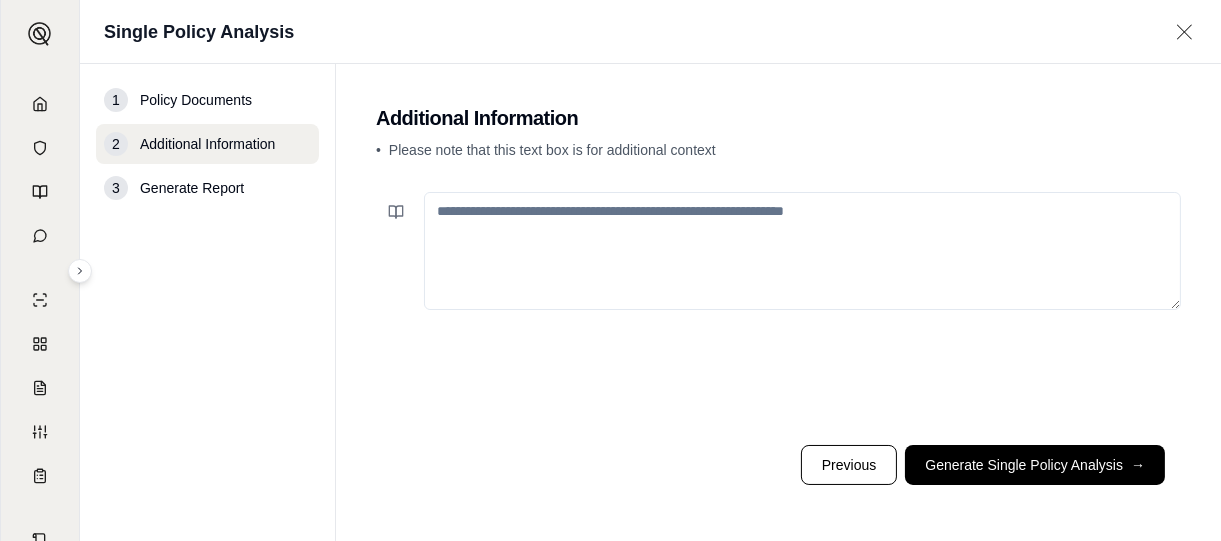 click at bounding box center [802, 251] 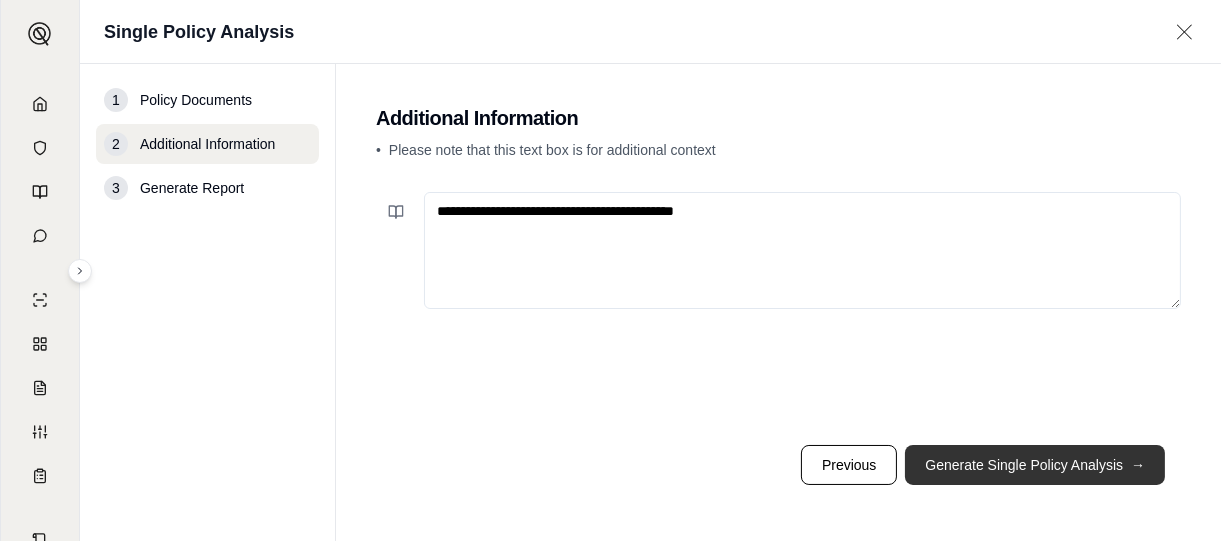 type on "**********" 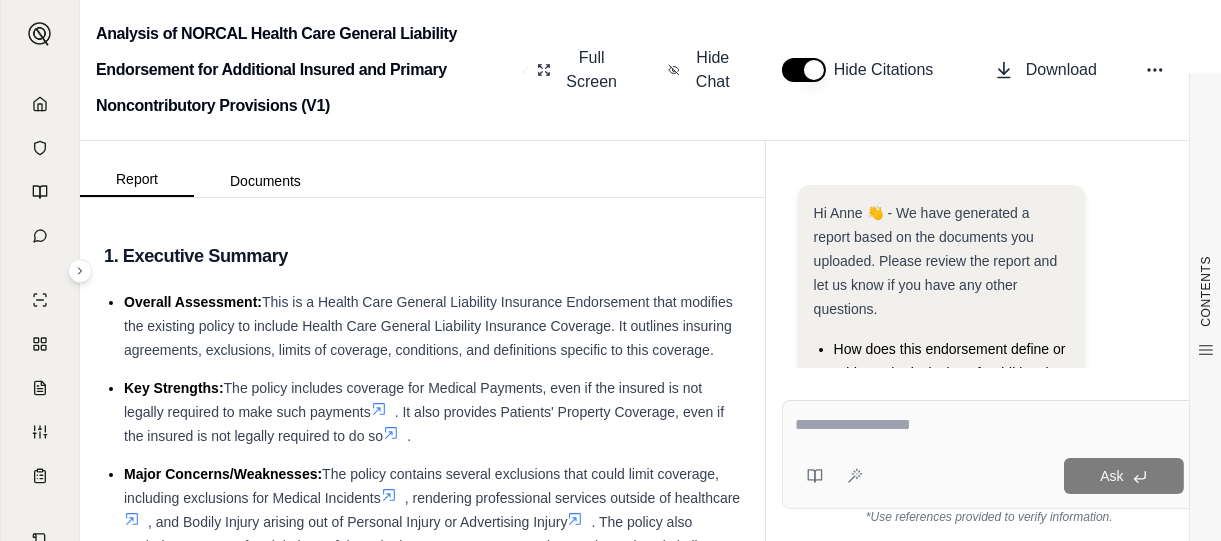 scroll, scrollTop: 0, scrollLeft: 0, axis: both 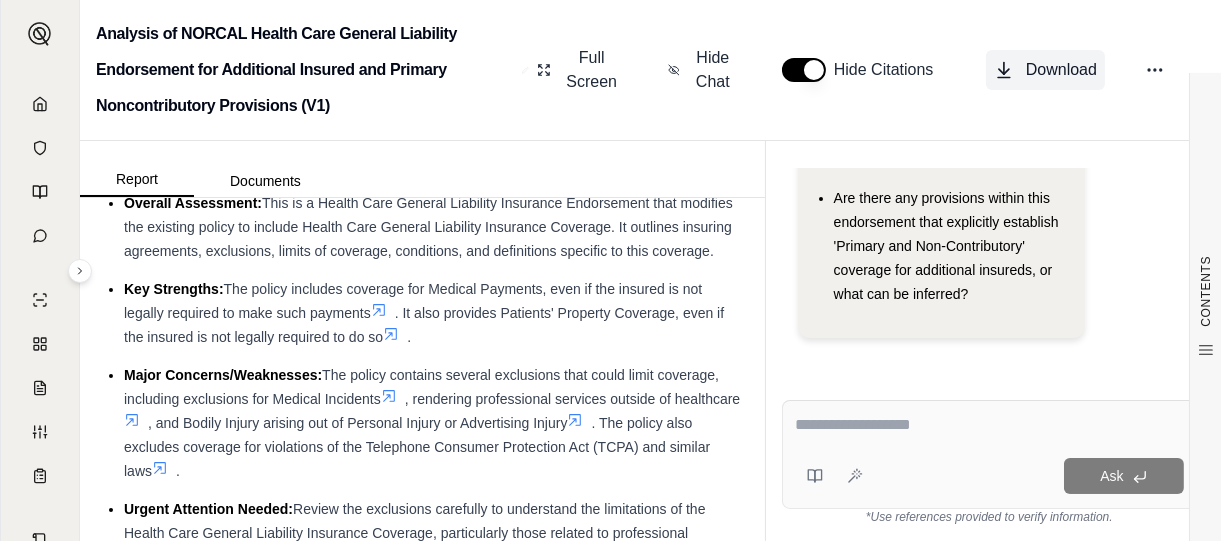 click on "Download" at bounding box center (1061, 70) 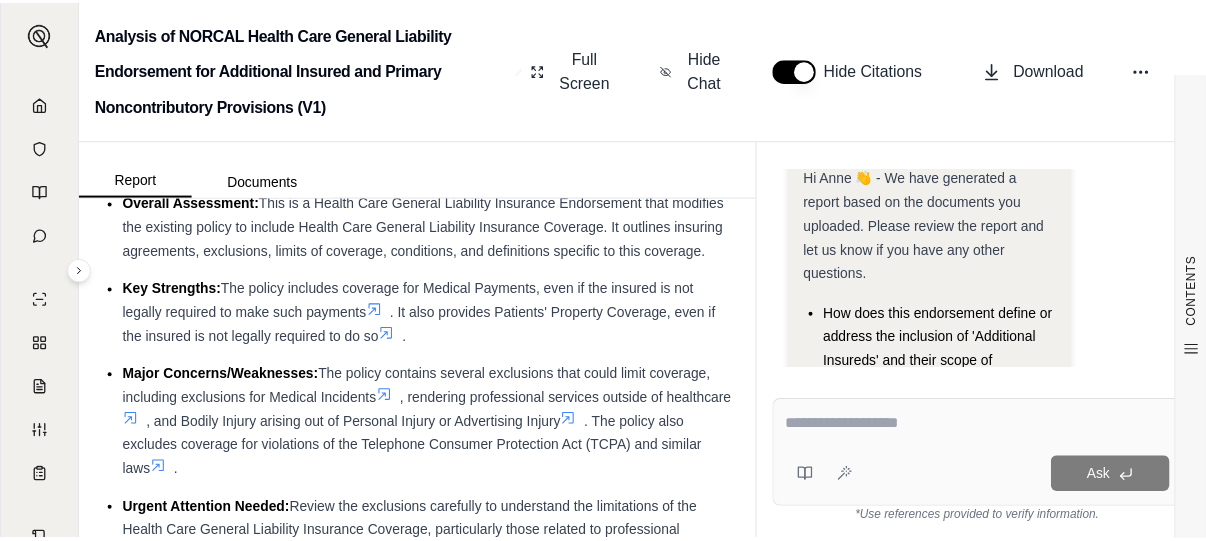 scroll, scrollTop: 0, scrollLeft: 0, axis: both 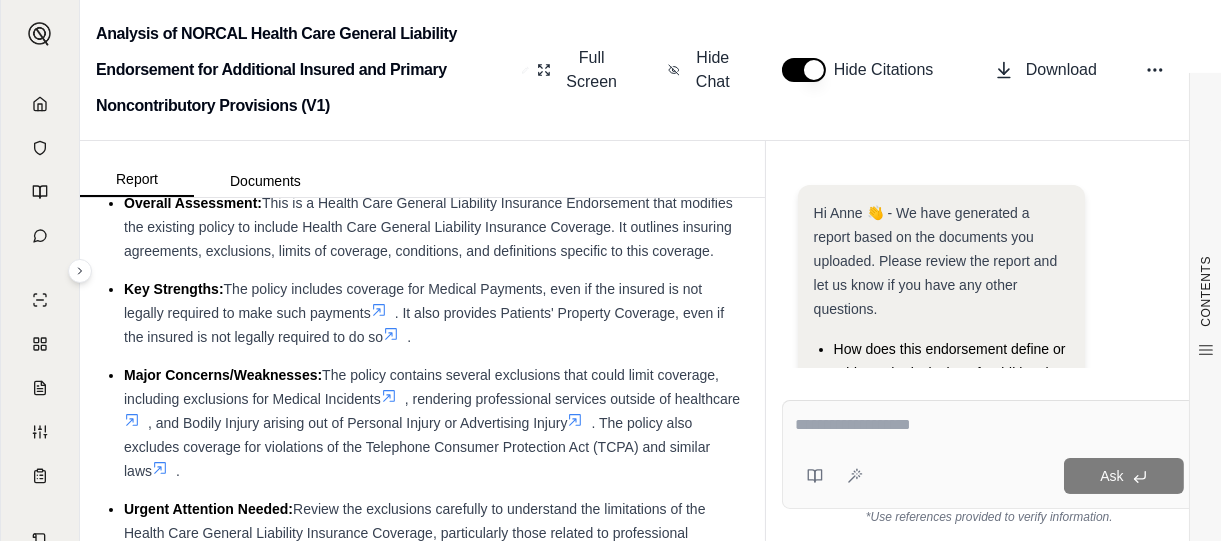 click on "Analysis of NORCAL Health Care General Liability Endorsement for Additional Insured and Primary Noncontributory Provisions  (V1)" at bounding box center (305, 70) 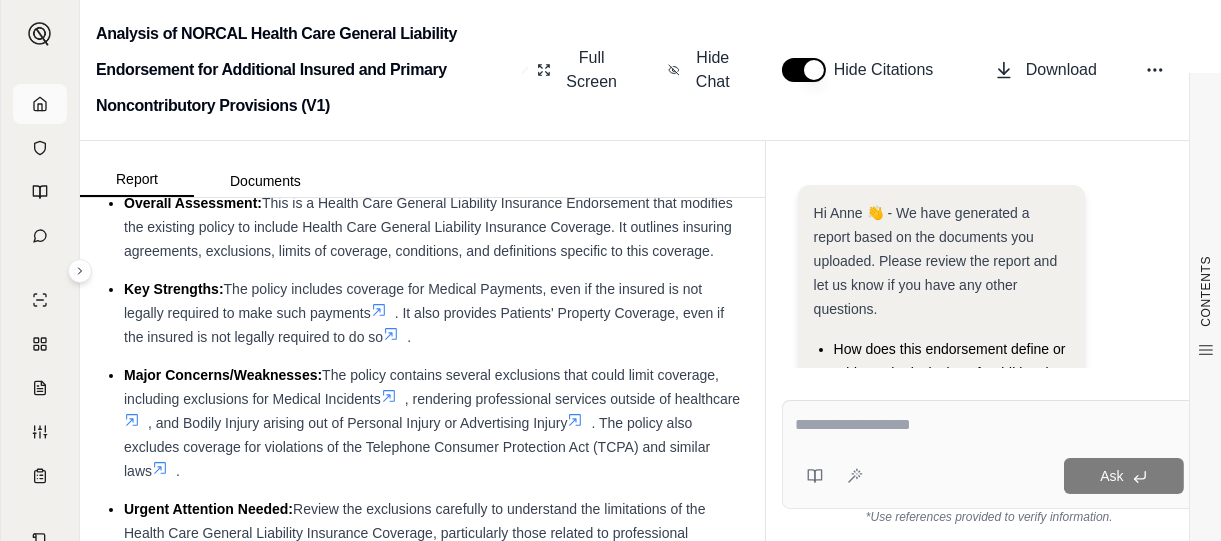 click at bounding box center (40, 104) 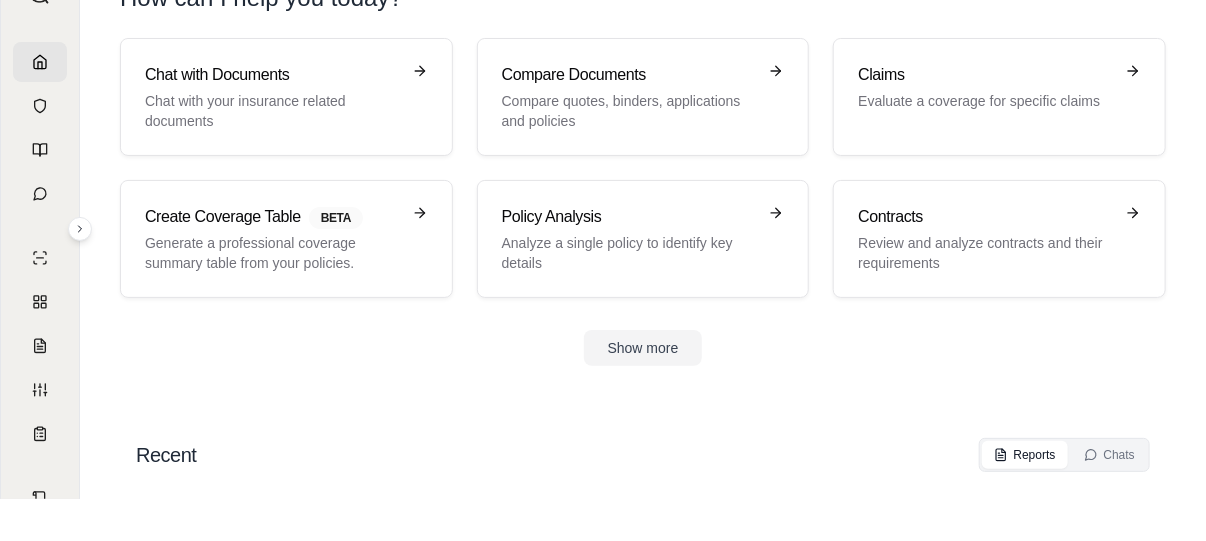 scroll, scrollTop: 75, scrollLeft: 0, axis: vertical 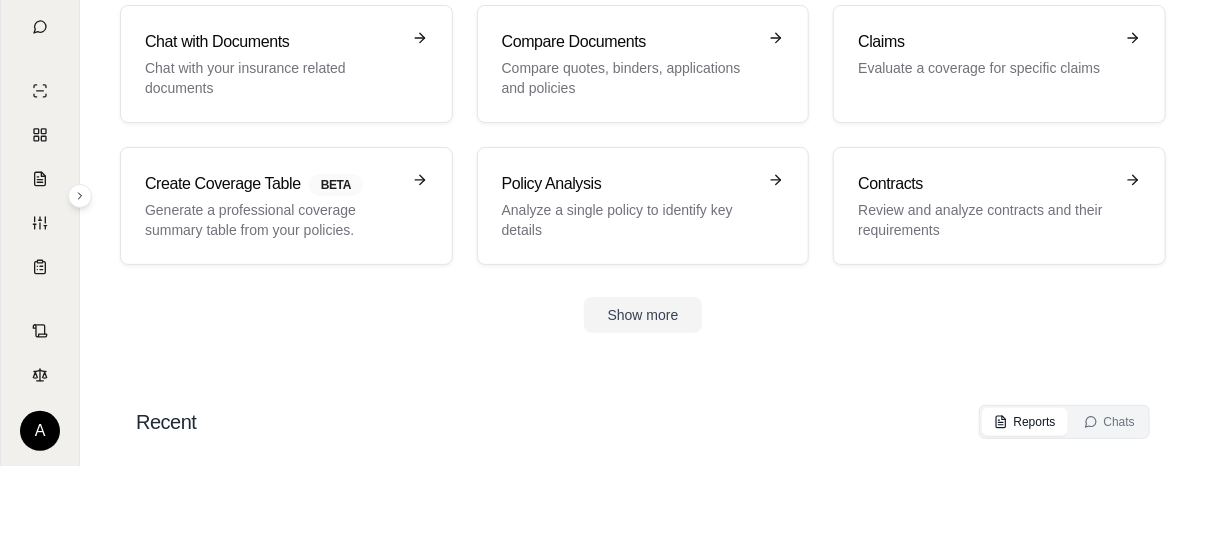 click on "A How can I help you today? Chat with Documents Chat with your insurance related documents Compare Documents Compare quotes, binders, applications and policies Claims Evaluate a coverage for specific claims Create Coverage Table BETA Generate a professional coverage summary table from your policies. Policy Analysis Analyze a single policy to identify key details Contracts Review and analyze contracts and their requirements Show more Recent Reports Chats Name Files Report Type Last modified Analysis of NORCAL Health Care General Liability Endorsement for Additional Insured and Primary Noncontributory Provisions Health Care General Liability Insurance Endorsement [DATE].pdf Single Policy Analysis [DATE] [TIME] Coastal Clinical & Management Services Inc. 2024 Medical Facilities Professional Liability, General Liability and Employee Benefit Liability Policy Analysis Report 2024 GL Policy - Coastal Clinical & Management Services Inc. - MFP-01639-24-04.pdf Single Policy Analysis Showing 5 of 5 1" at bounding box center (603, 195) 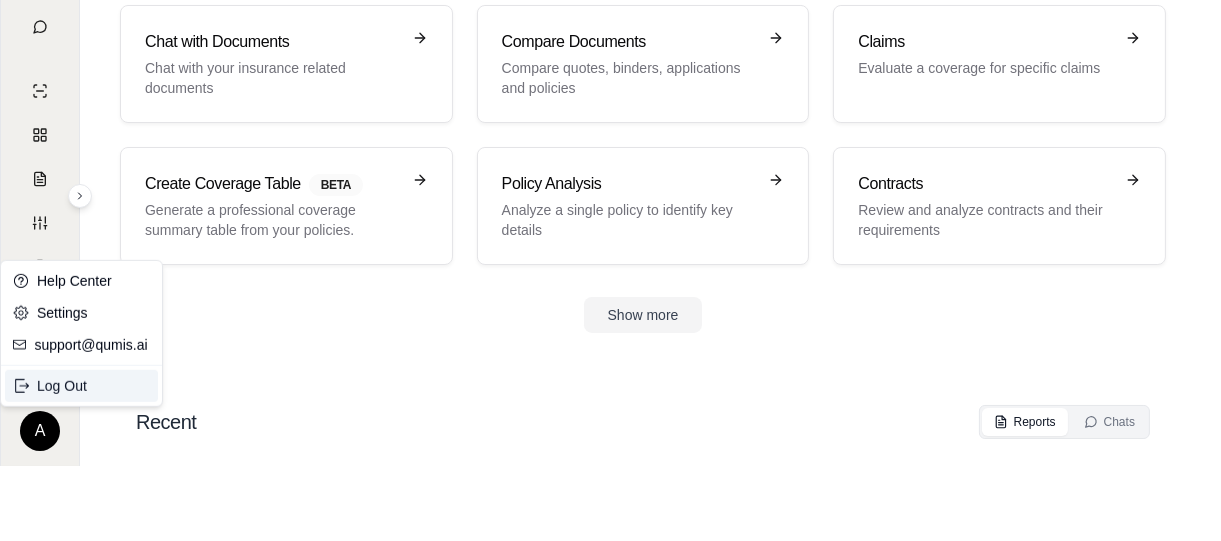 click on "Log Out" at bounding box center [81, 386] 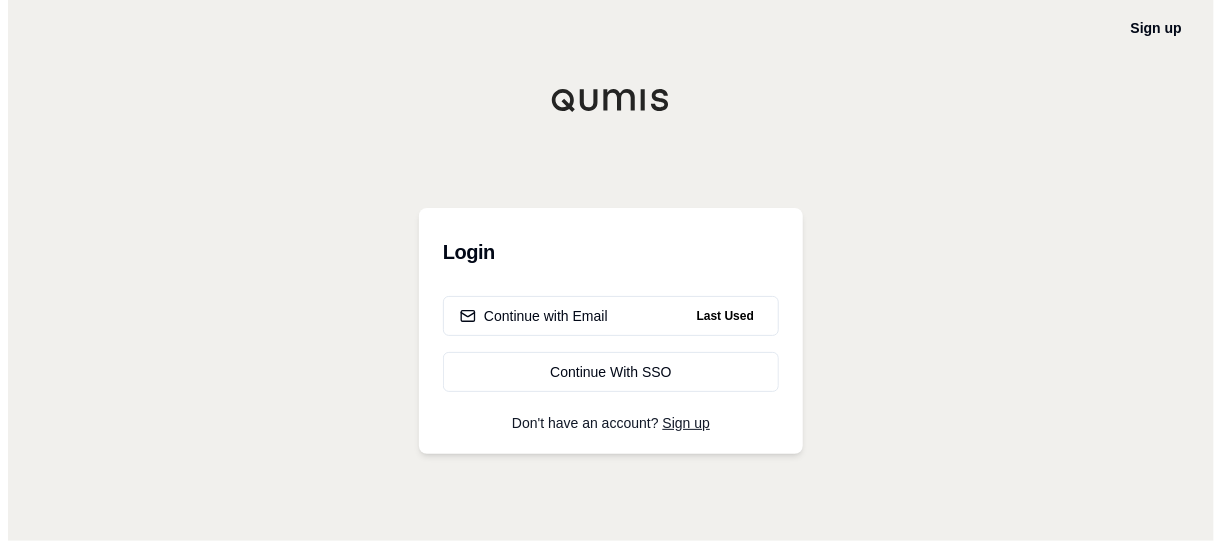 scroll, scrollTop: 0, scrollLeft: 0, axis: both 